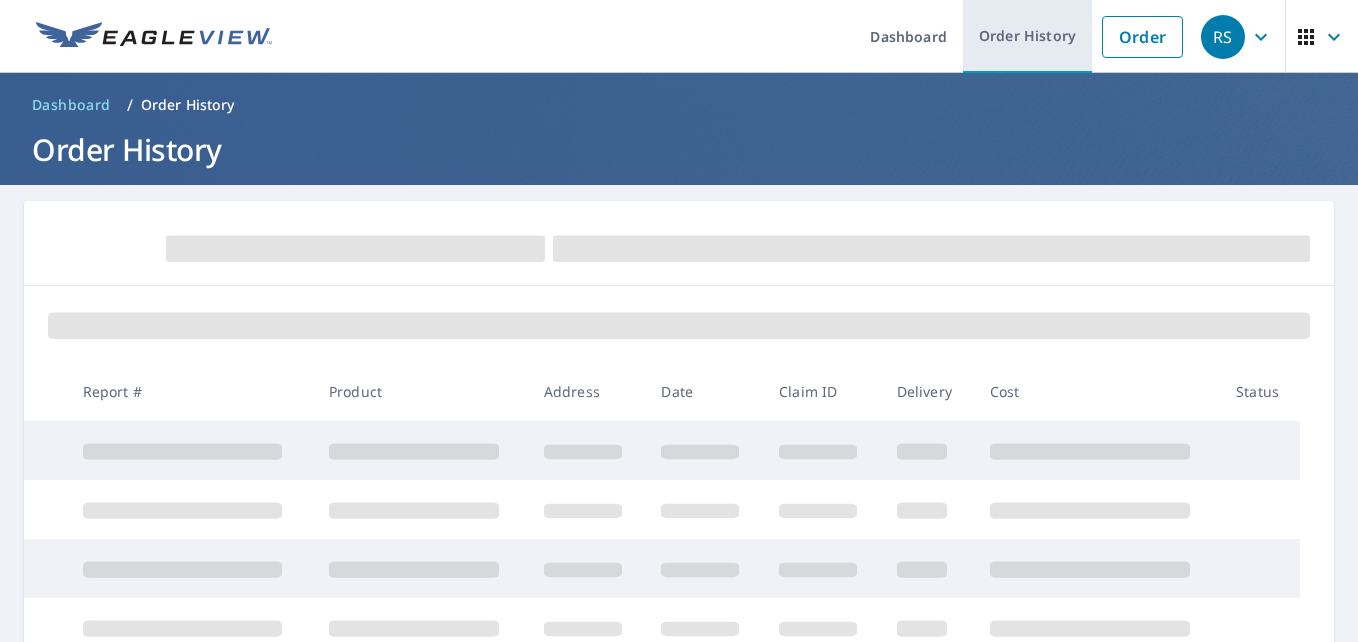 scroll, scrollTop: 0, scrollLeft: 0, axis: both 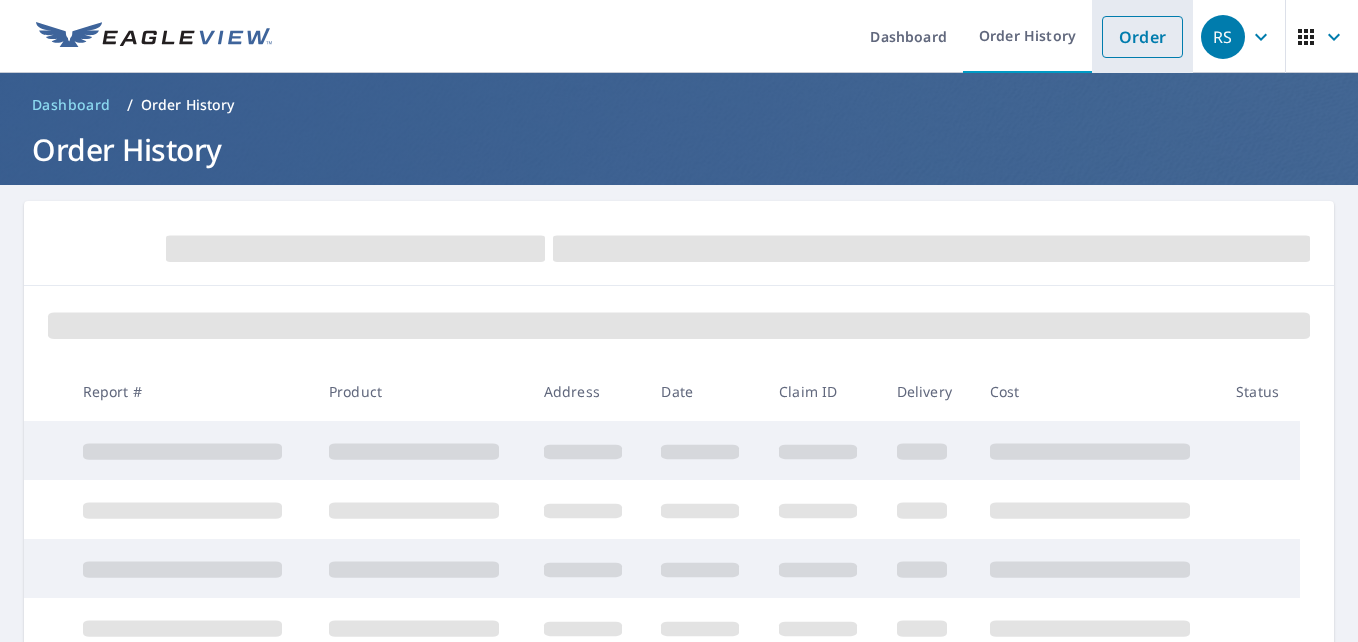 click on "Order" at bounding box center [1142, 37] 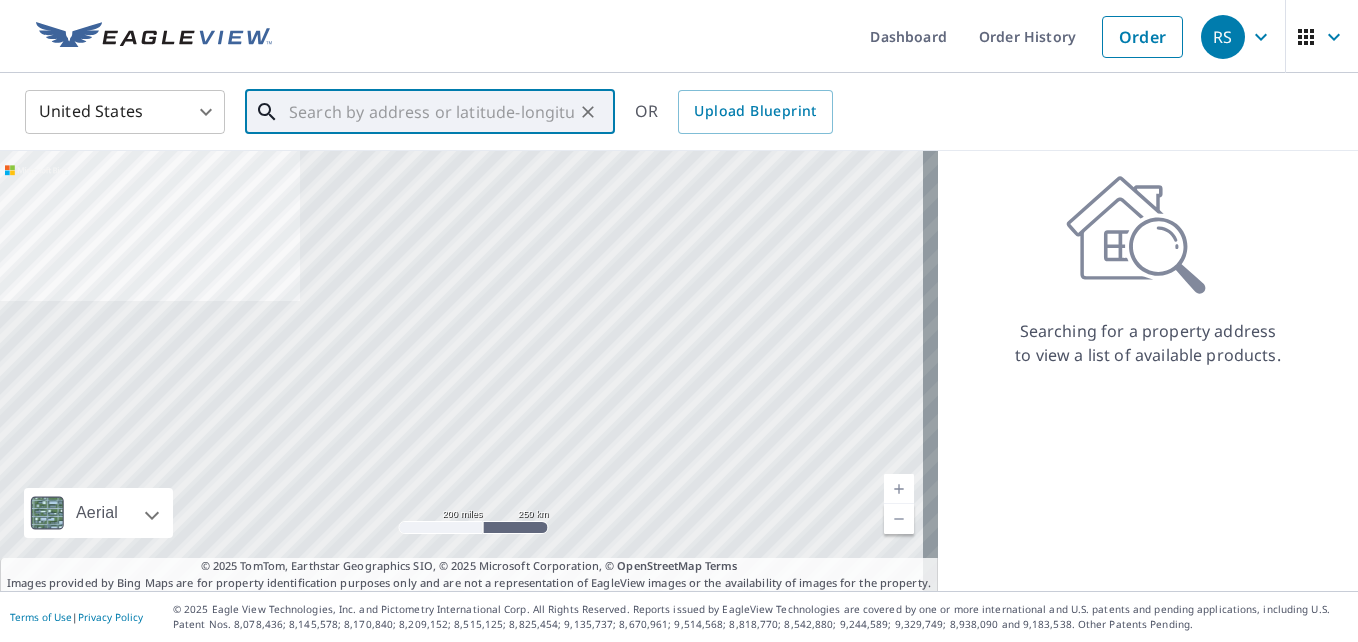 click at bounding box center [431, 112] 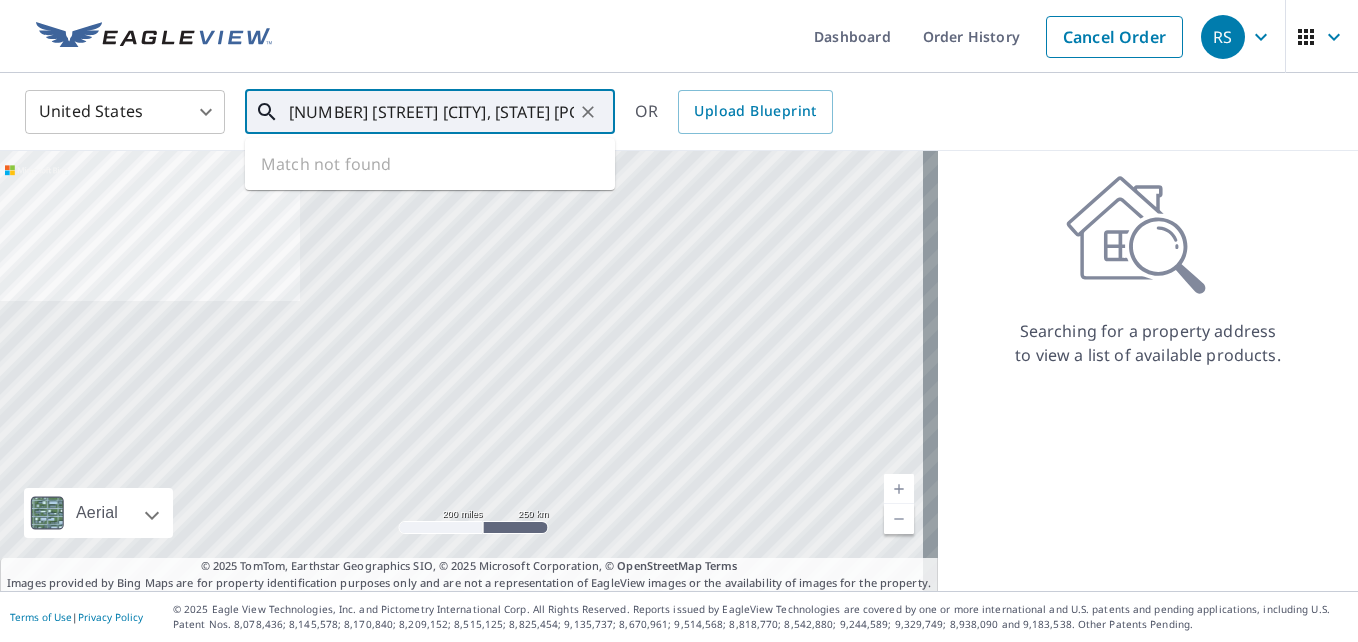 scroll, scrollTop: 0, scrollLeft: 45, axis: horizontal 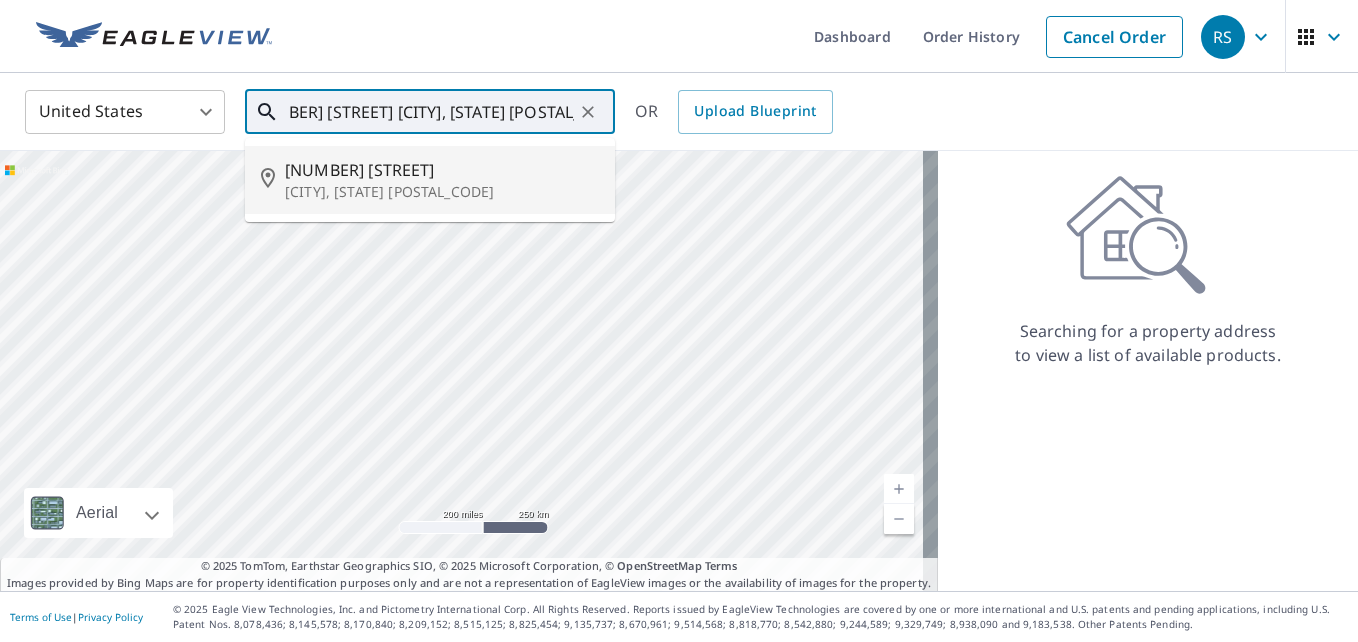 click on "[NUMBER] [STREET]" at bounding box center (442, 170) 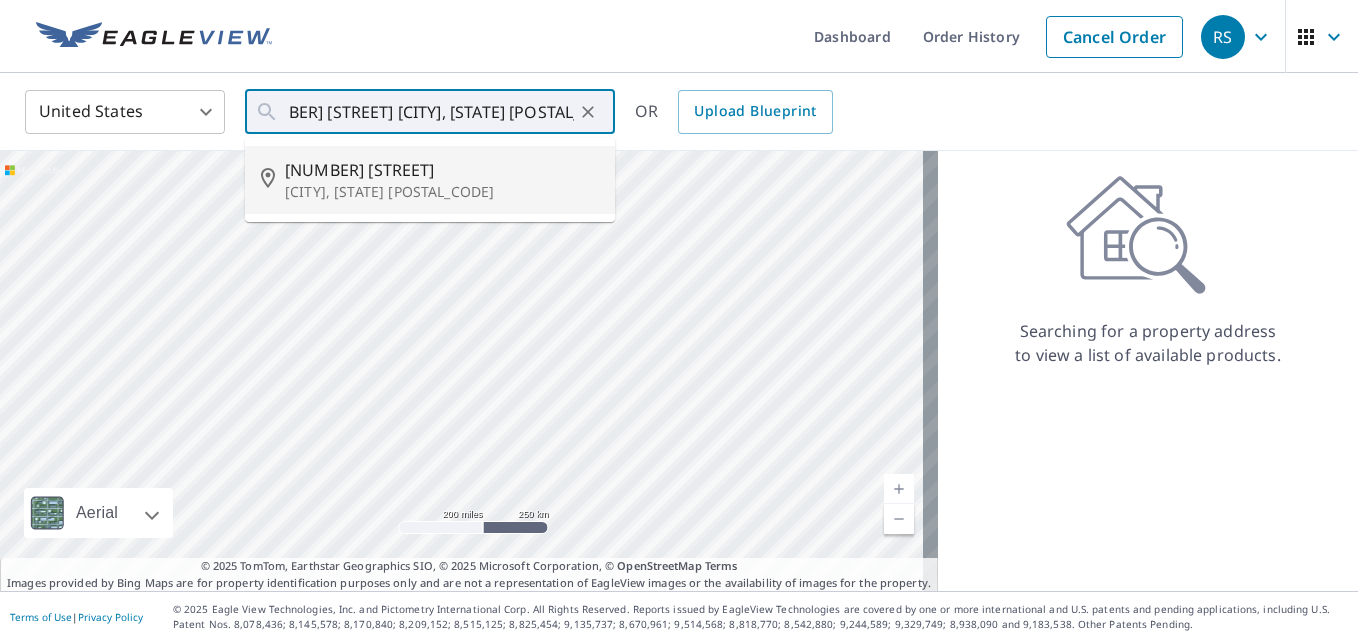 type on "[NUMBER] [STREET] [CITY], [STATE] [POSTAL_CODE]" 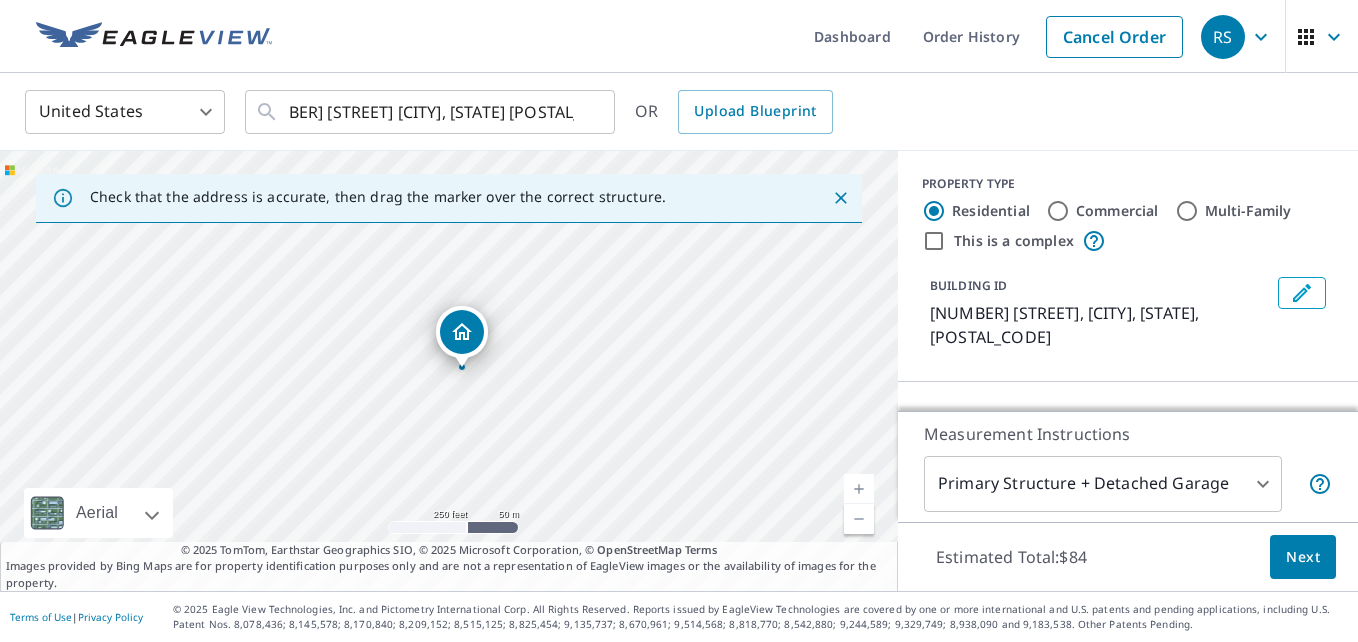 scroll, scrollTop: 0, scrollLeft: 0, axis: both 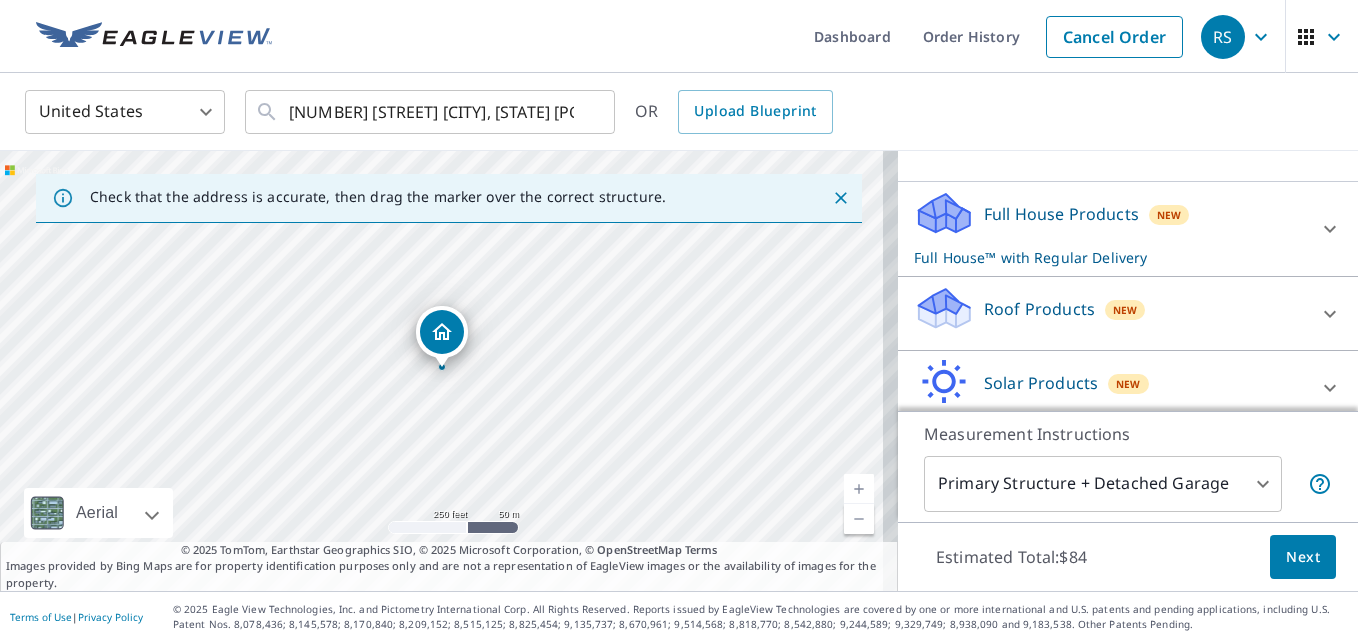 click on "Roof Products" at bounding box center (1039, 309) 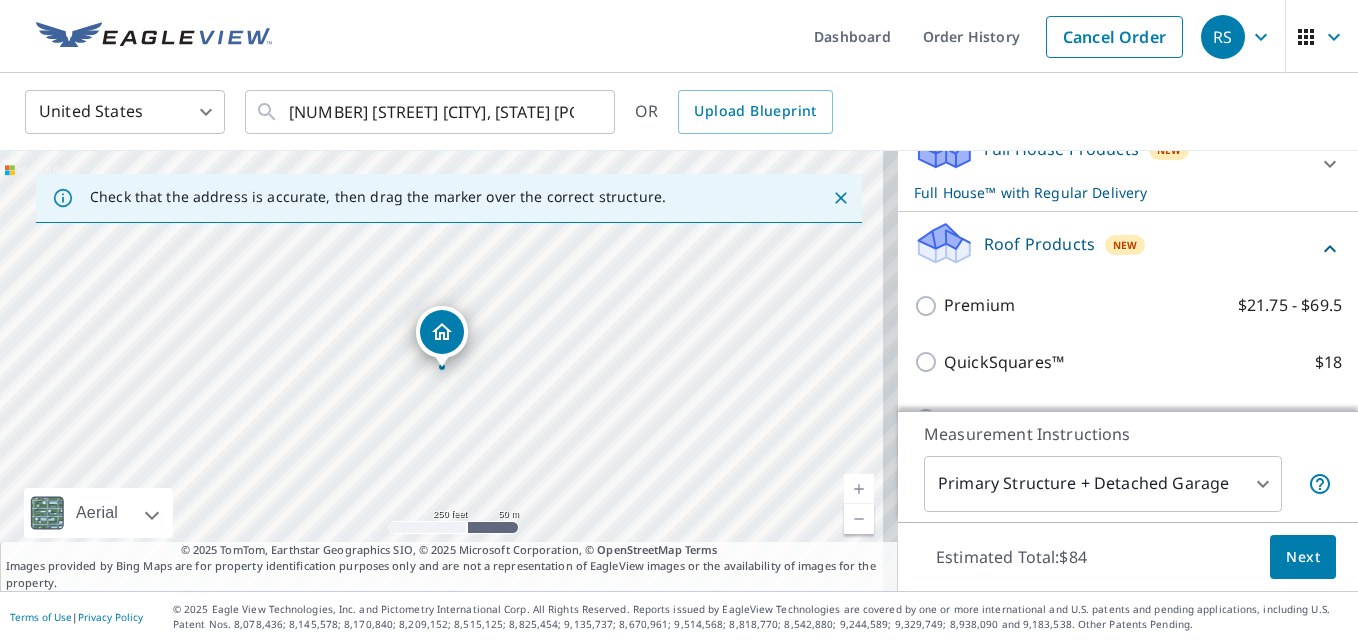 scroll, scrollTop: 300, scrollLeft: 0, axis: vertical 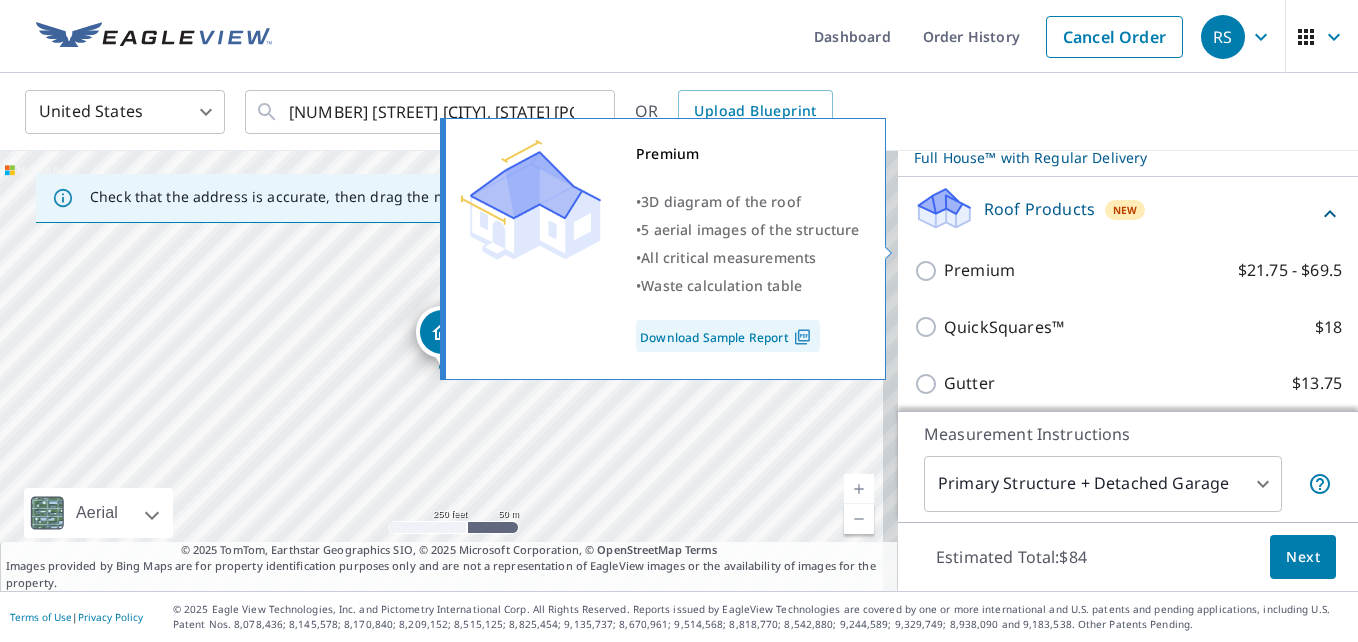 click on "Premium" at bounding box center [979, 270] 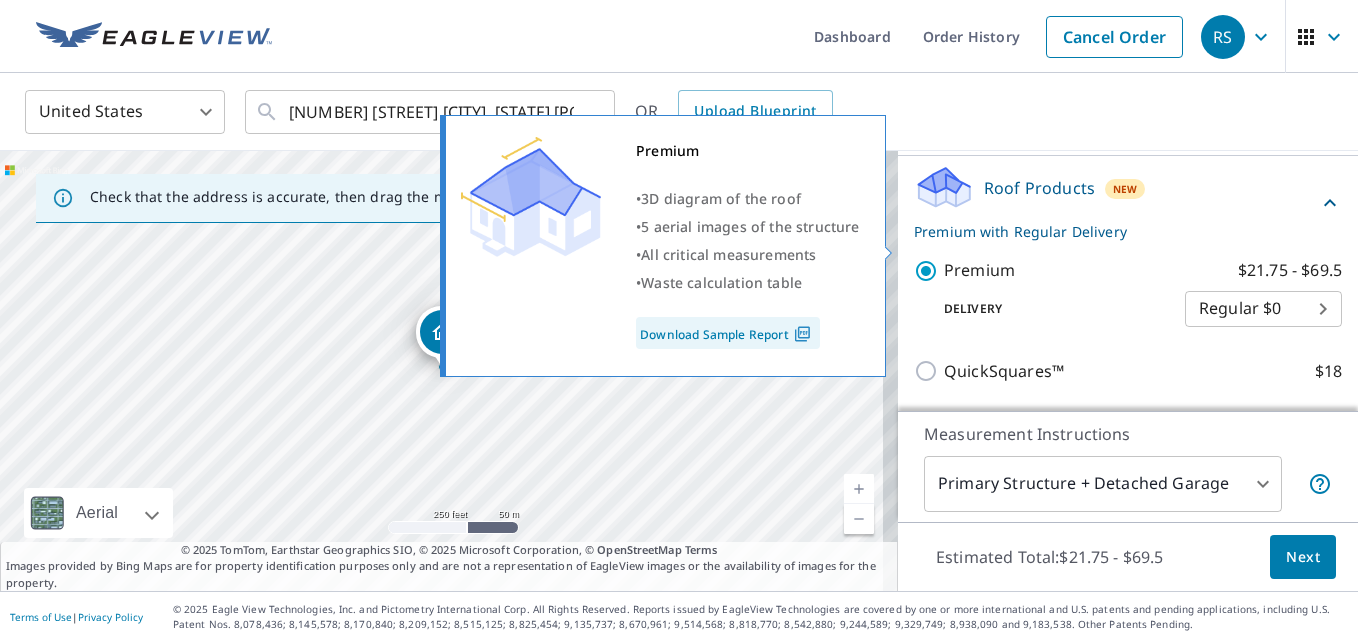 checkbox on "false" 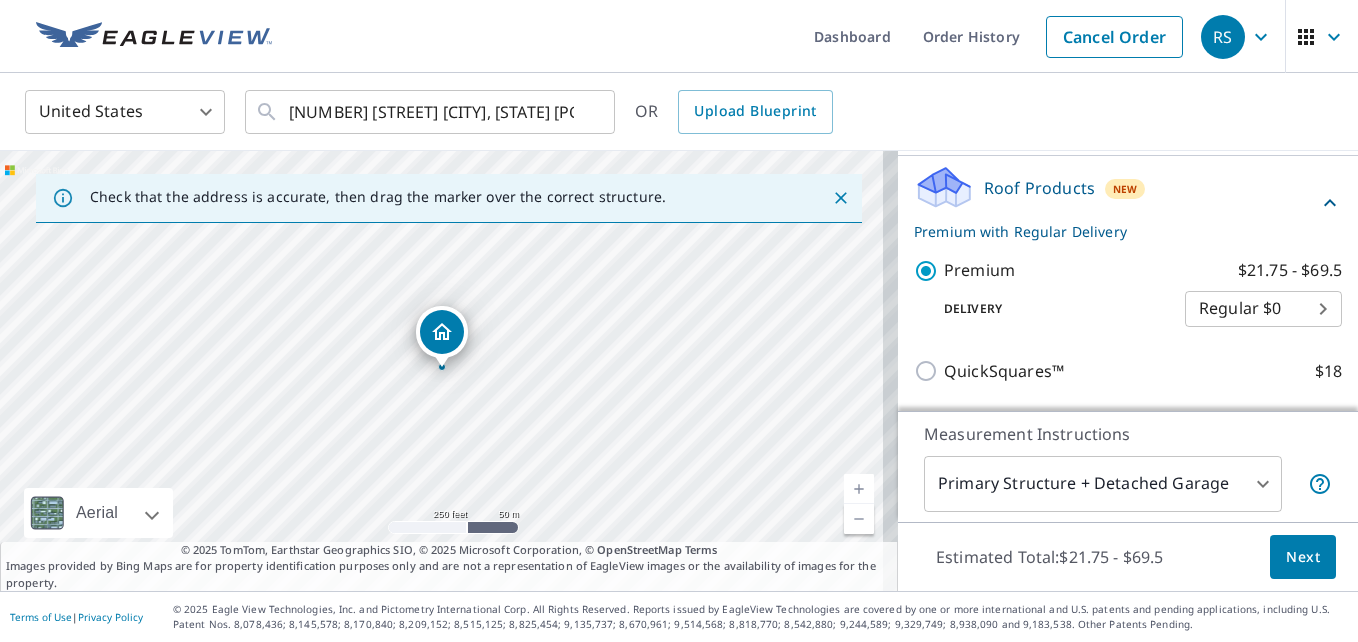 click on "Next" at bounding box center (1303, 557) 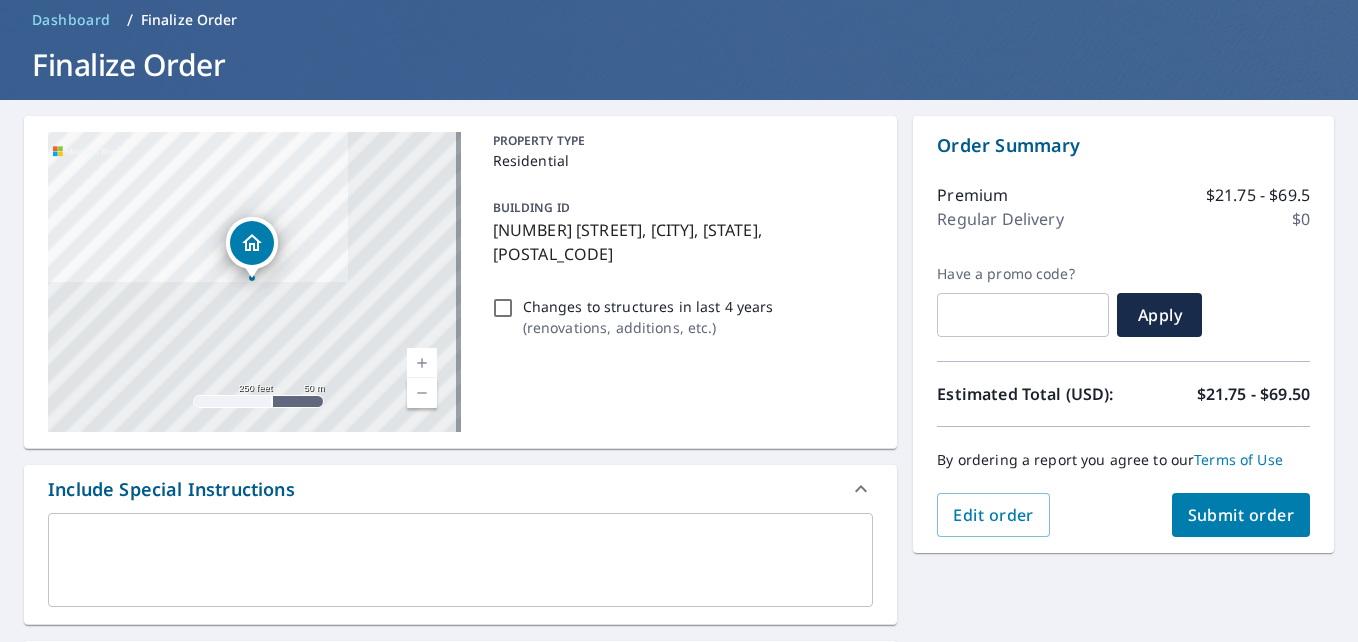 scroll, scrollTop: 200, scrollLeft: 0, axis: vertical 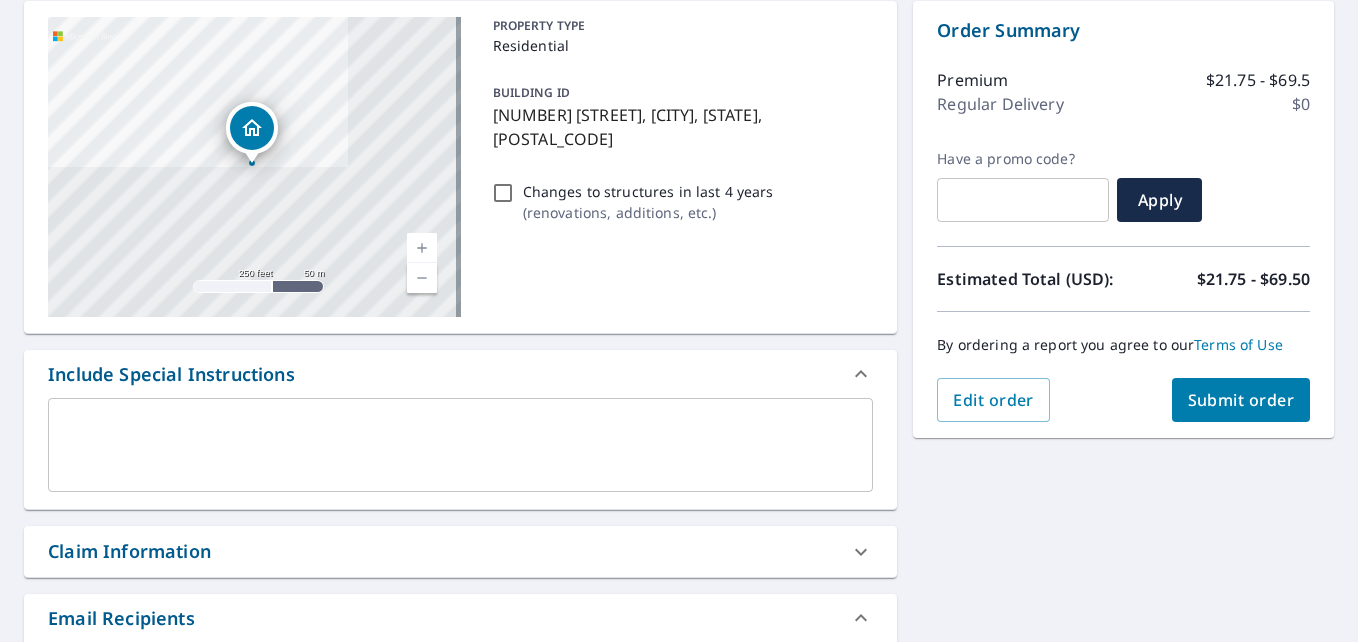 click on "Submit order" at bounding box center (1241, 400) 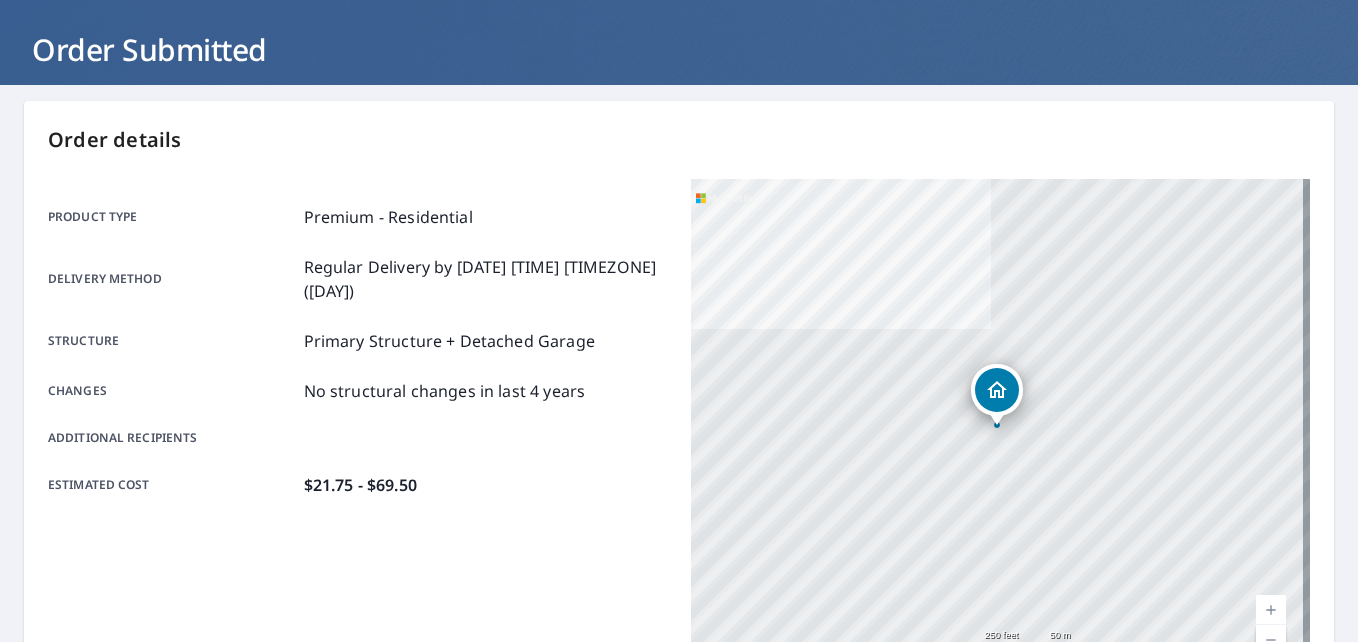scroll, scrollTop: 0, scrollLeft: 0, axis: both 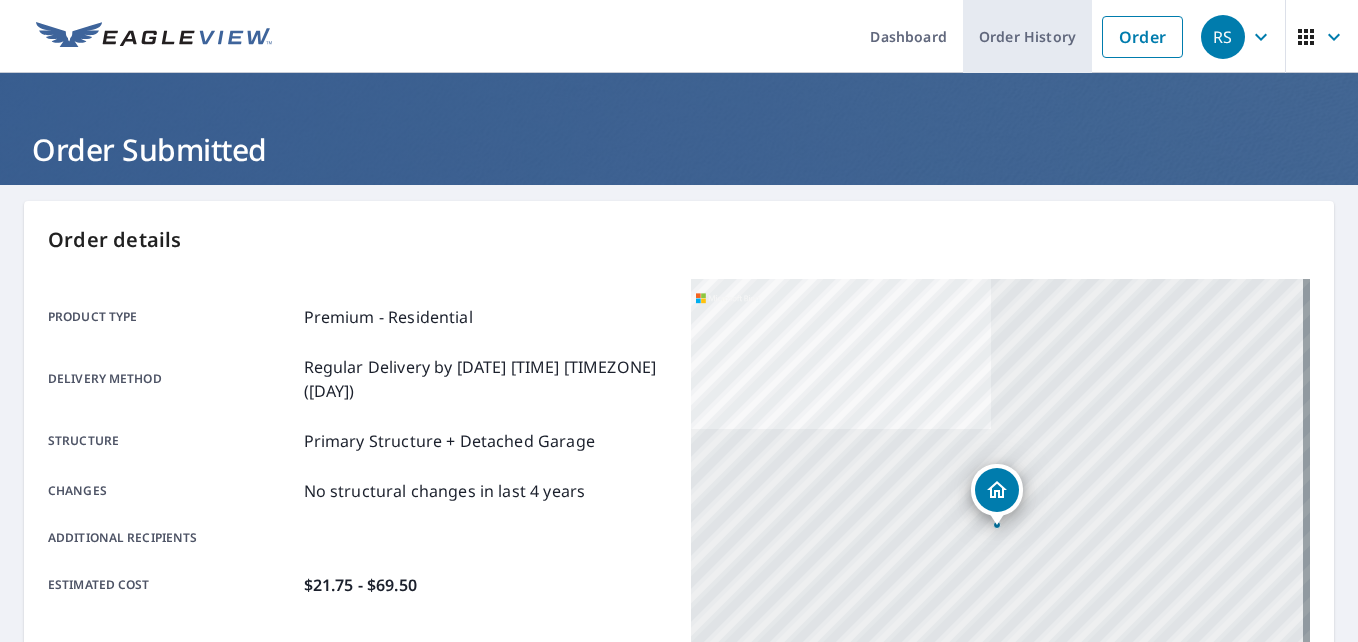 click on "Order History" at bounding box center (1027, 36) 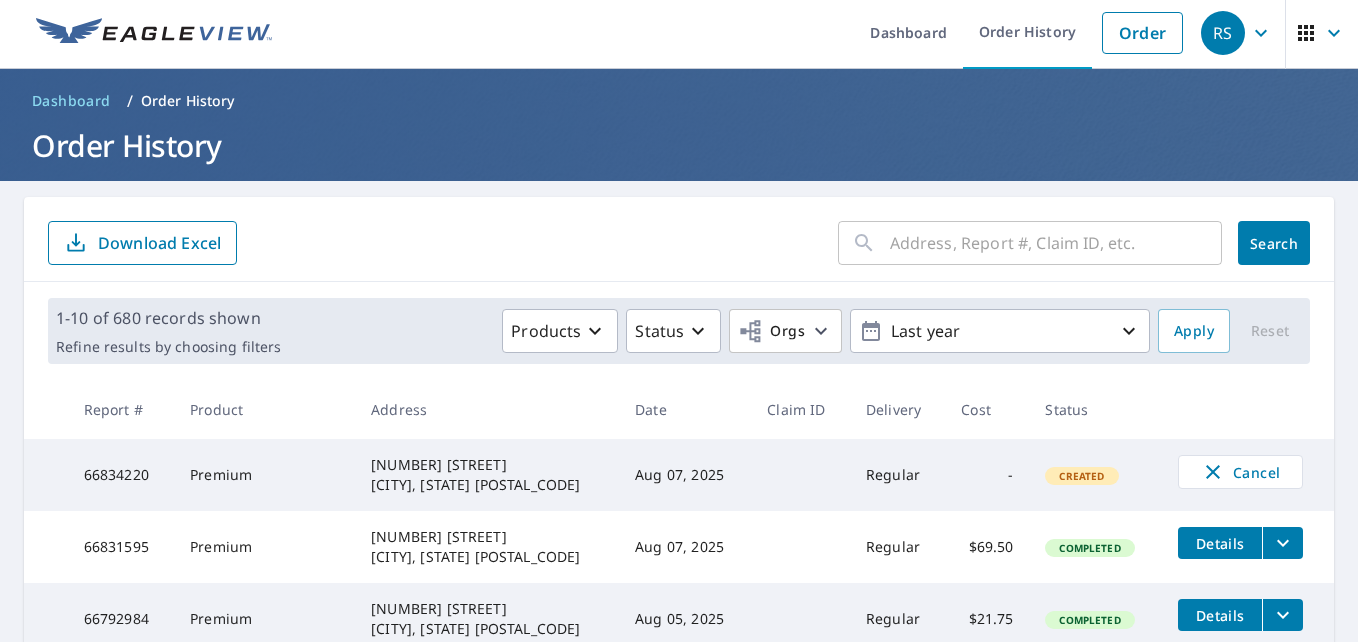 scroll, scrollTop: 0, scrollLeft: 0, axis: both 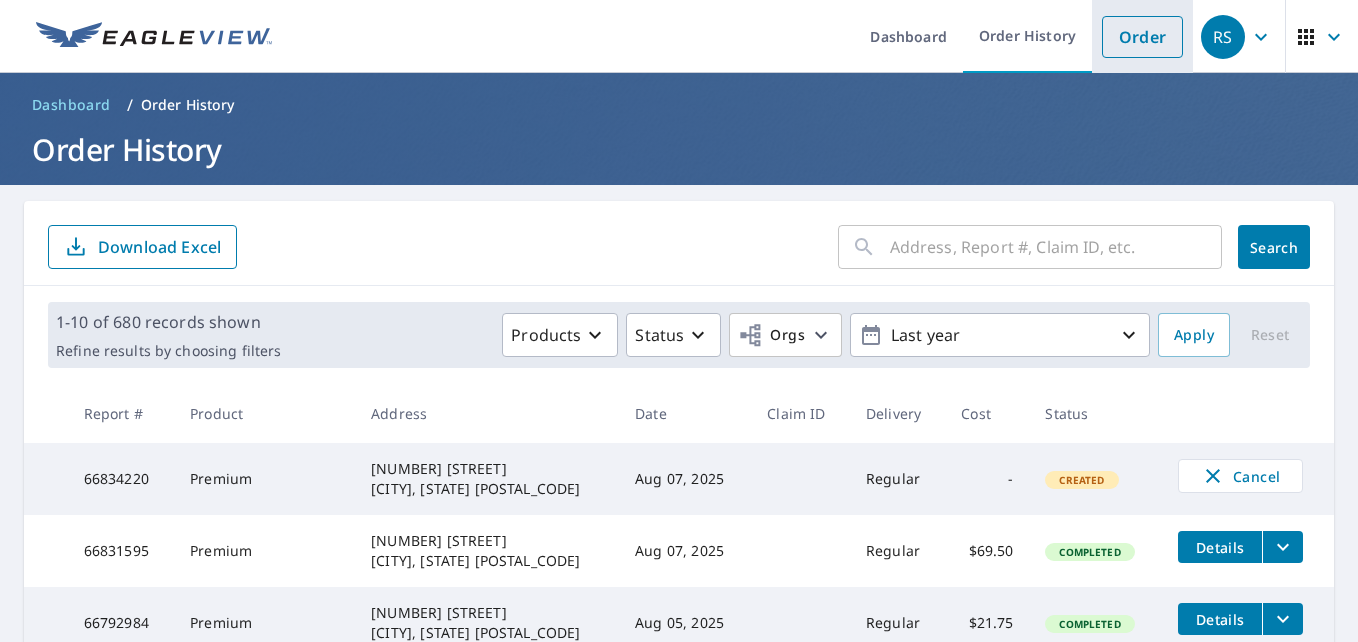 drag, startPoint x: 1098, startPoint y: 26, endPoint x: 1079, endPoint y: 50, distance: 30.610456 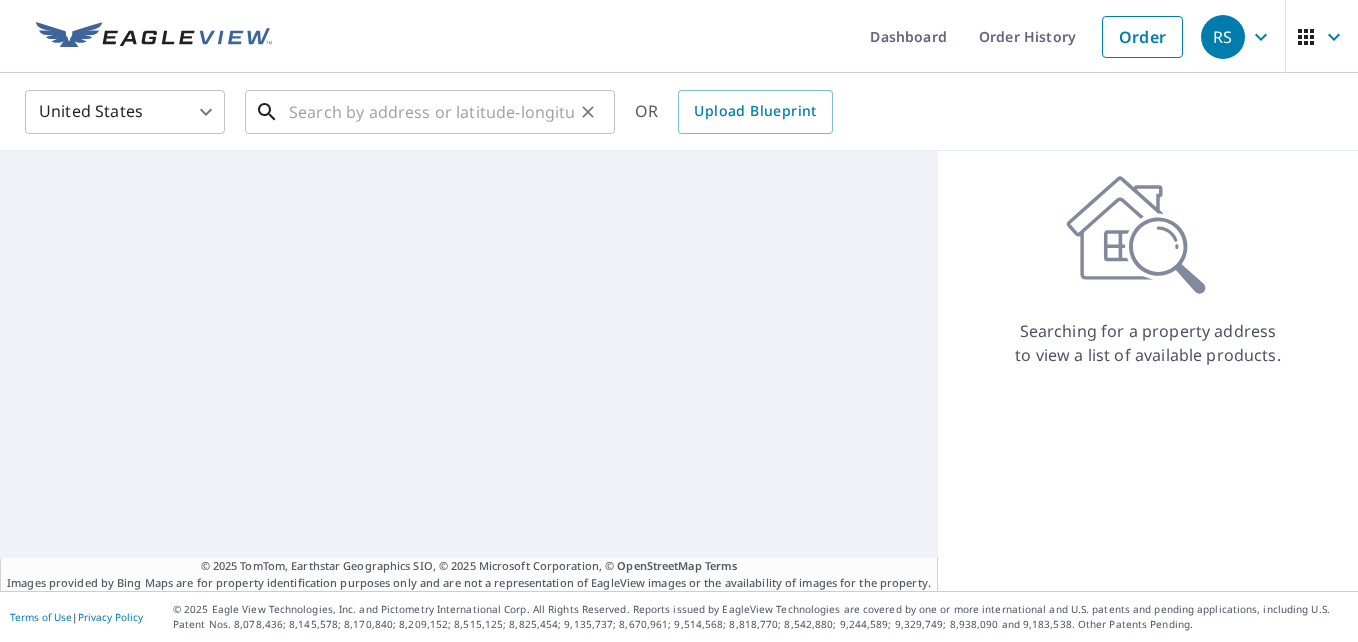 click at bounding box center [431, 112] 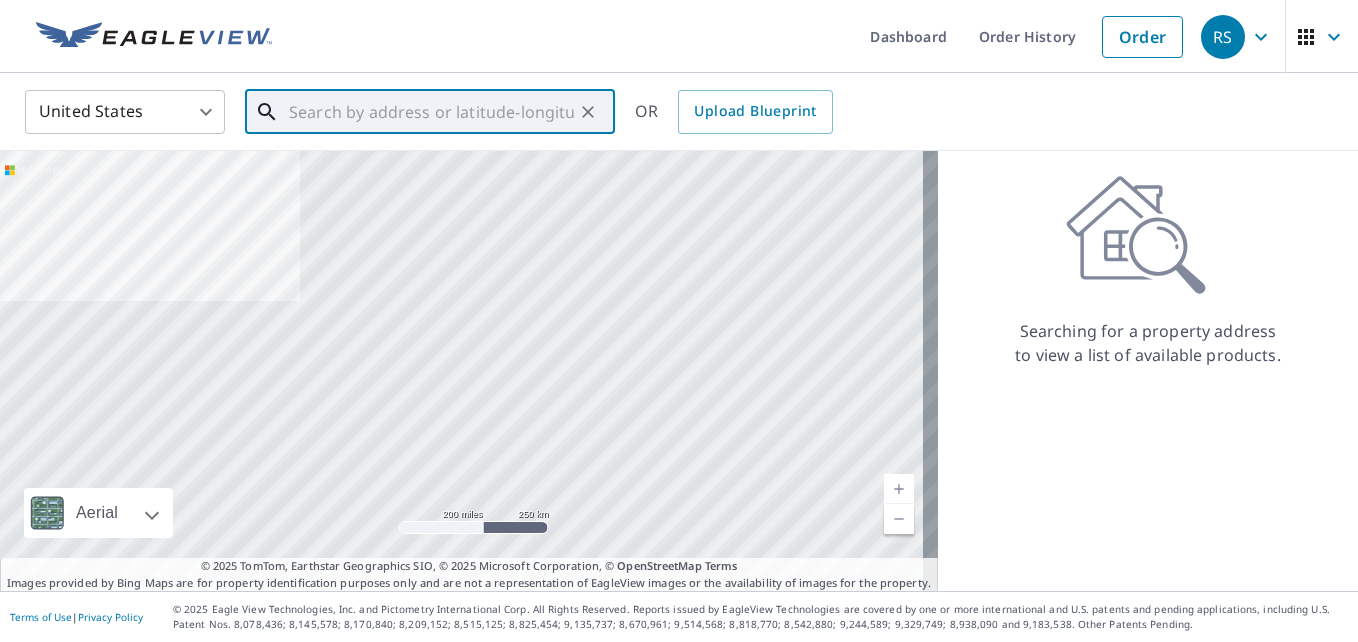 paste on "[NUMBER] [STREET] [CITY], [STATE] [POSTAL_CODE]" 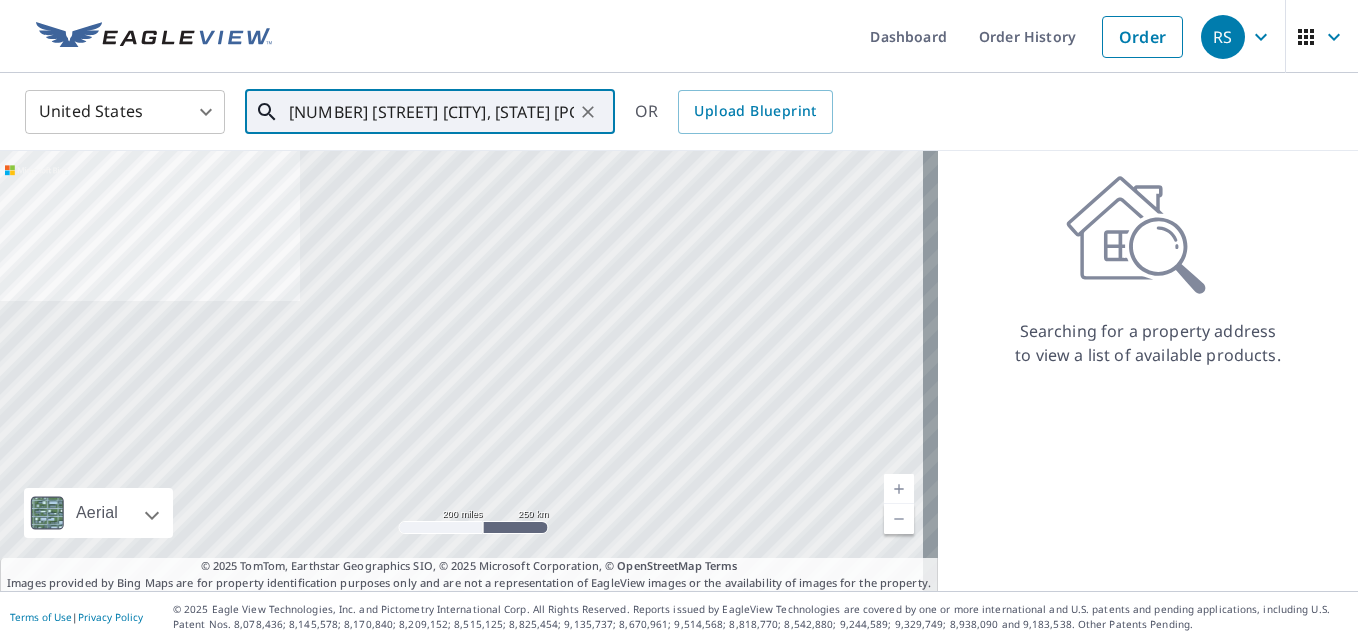 scroll, scrollTop: 0, scrollLeft: 17, axis: horizontal 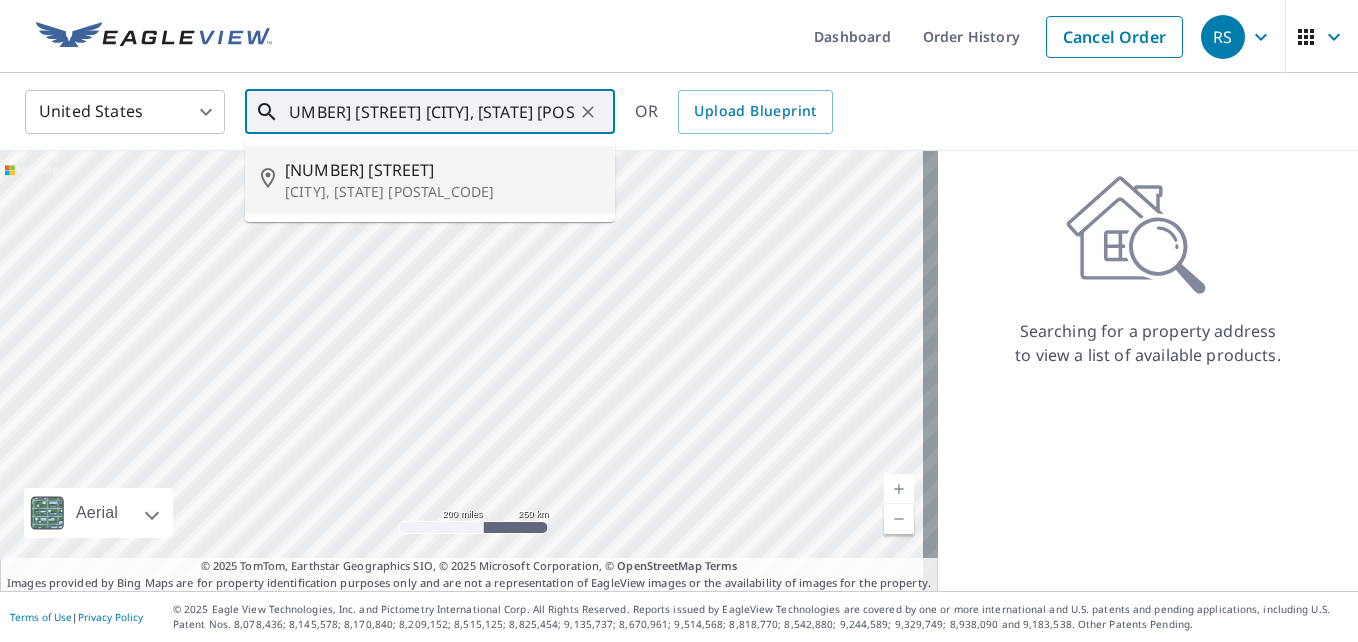 click on "[CITY], [STATE] [POSTAL_CODE]" at bounding box center (442, 192) 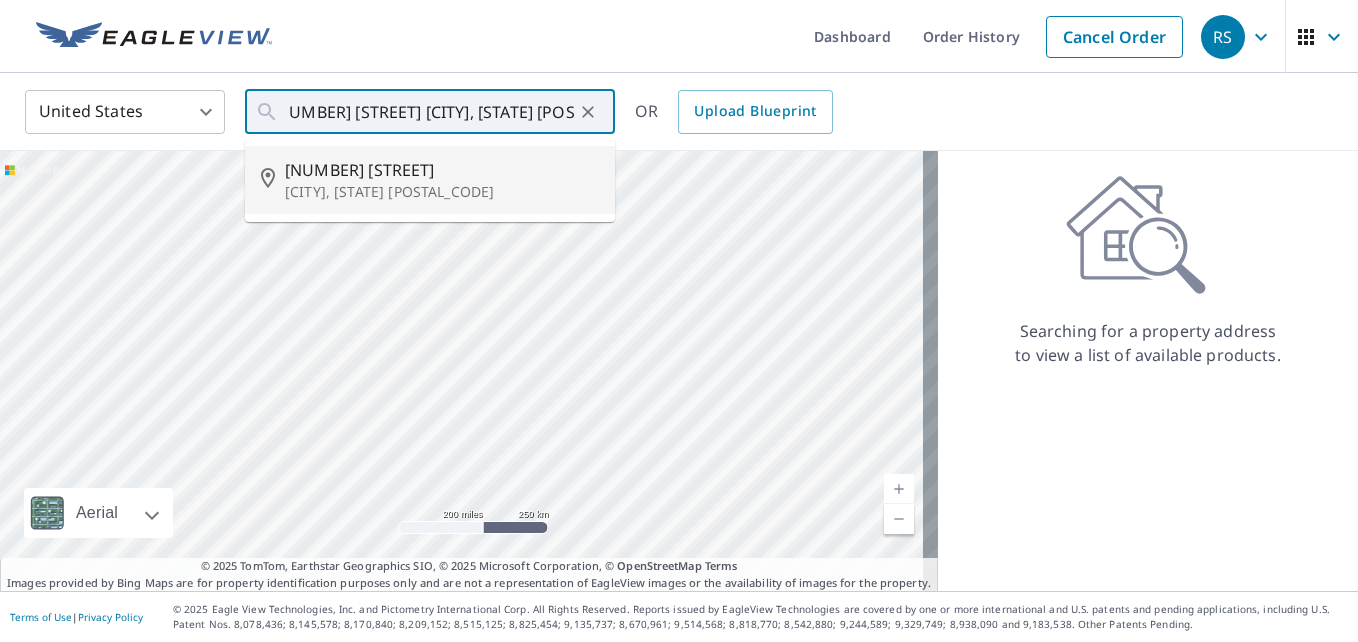 type on "[NUMBER] [STREET] [CITY], [STATE] [POSTAL_CODE]" 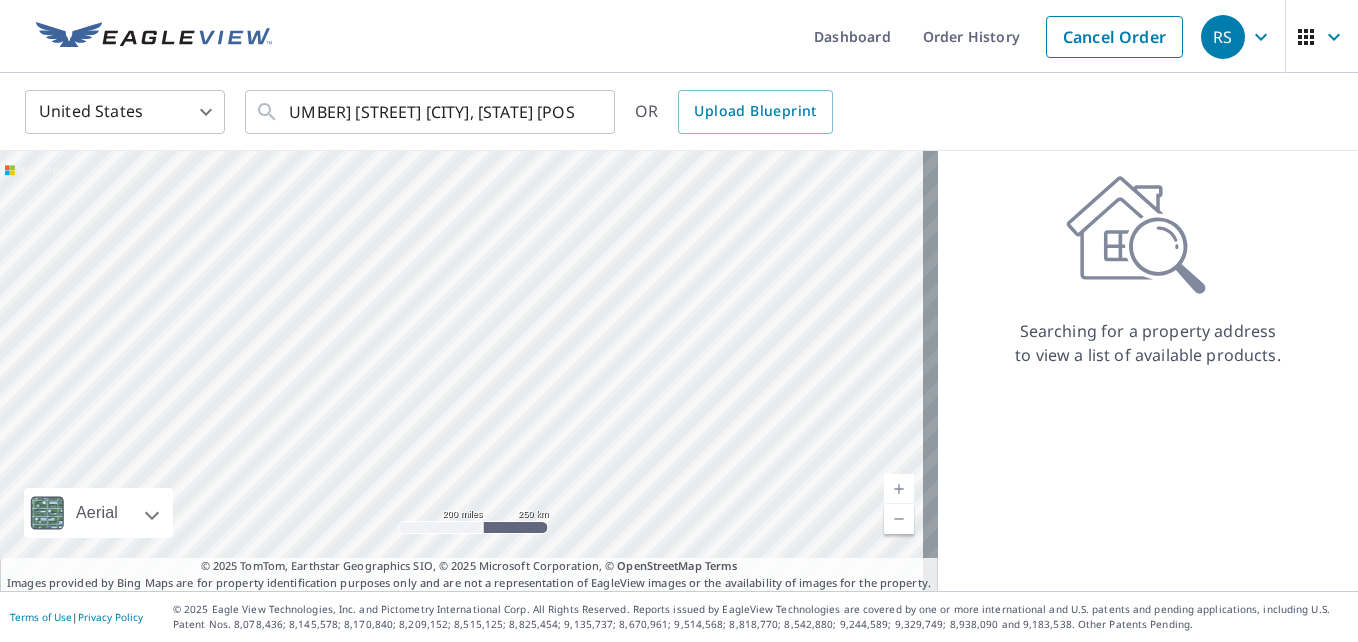 scroll, scrollTop: 0, scrollLeft: 0, axis: both 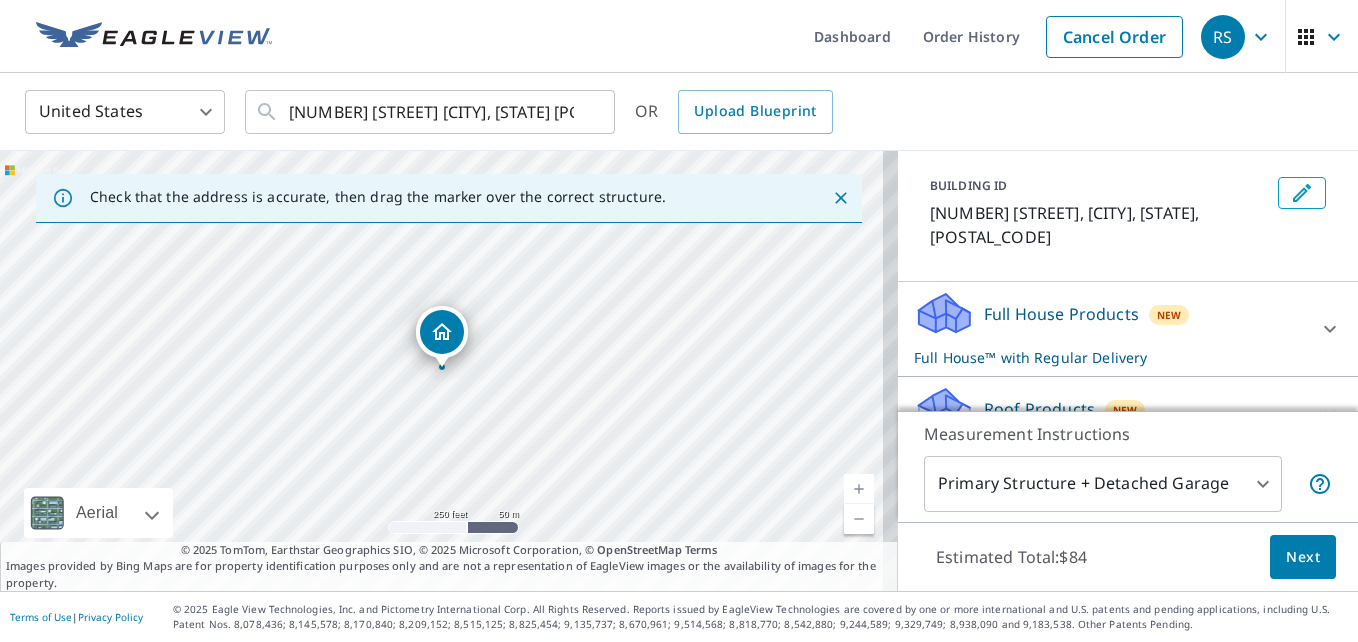 click on "Roof Products New" at bounding box center [1110, 413] 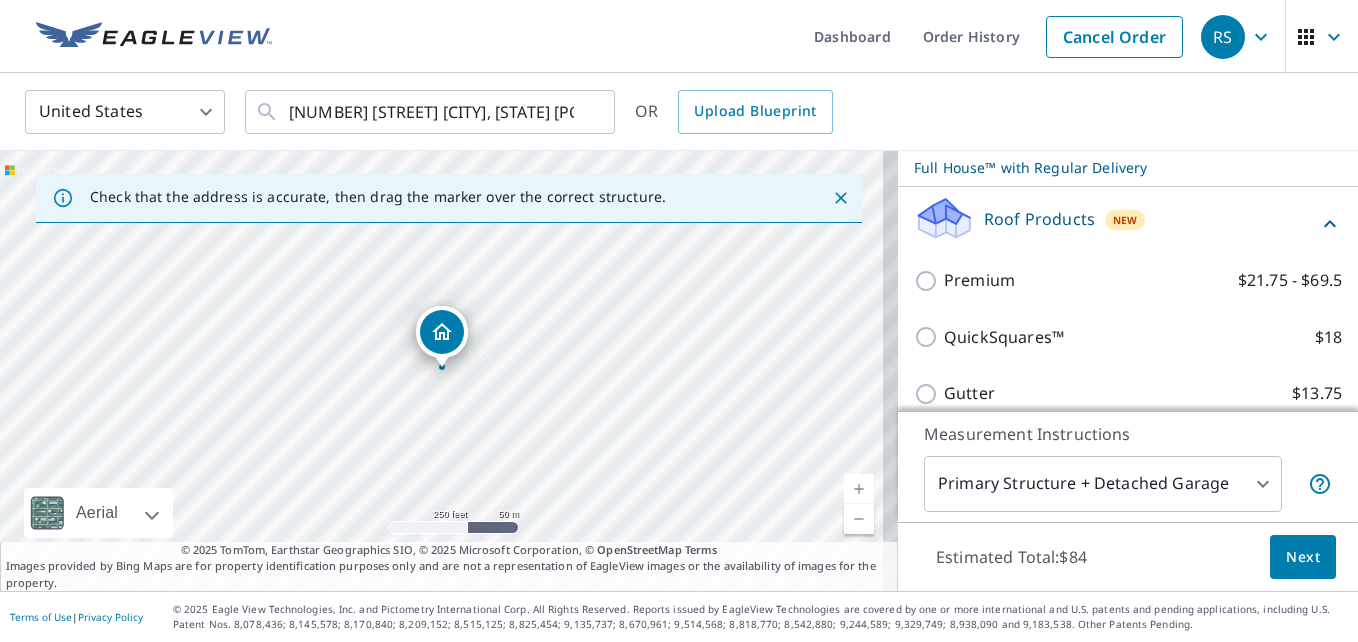 scroll, scrollTop: 300, scrollLeft: 0, axis: vertical 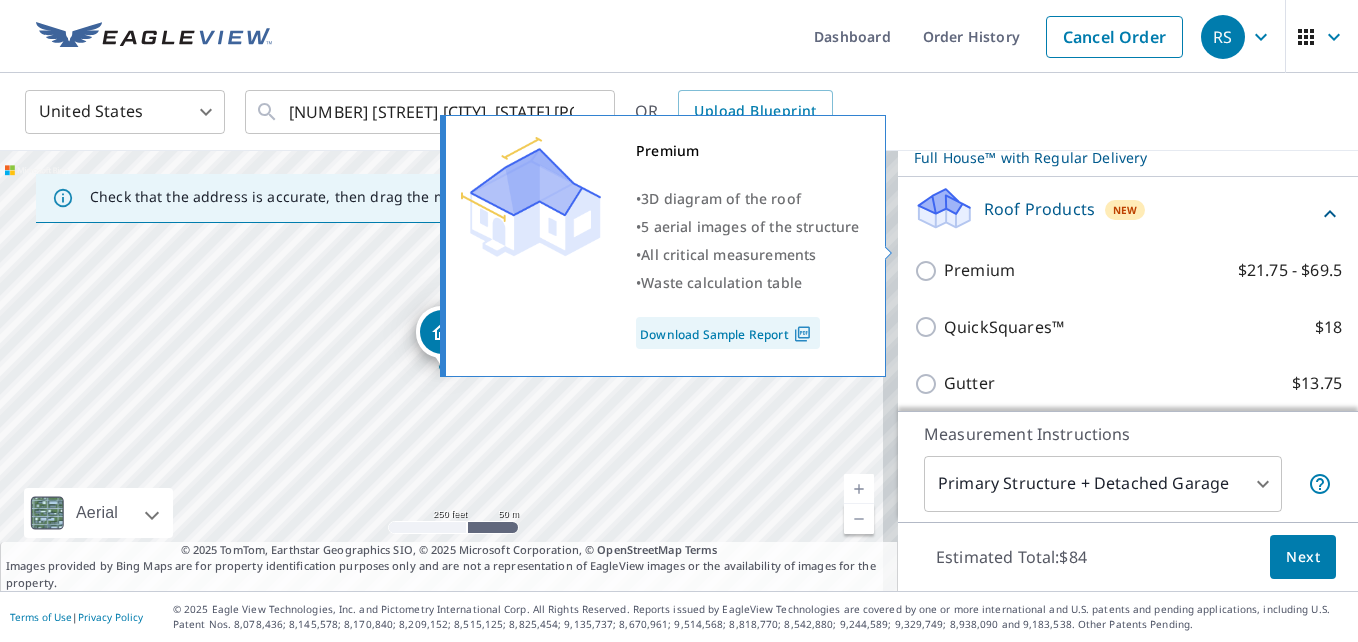 click on "Premium" at bounding box center (979, 270) 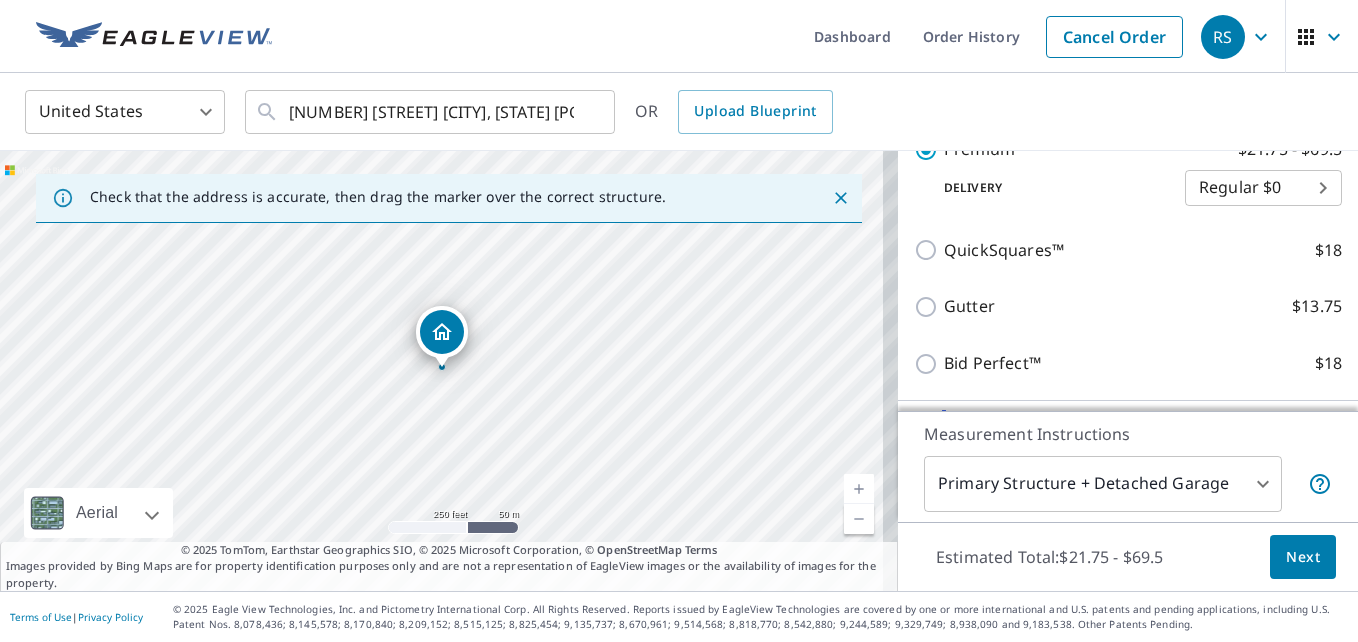 scroll, scrollTop: 500, scrollLeft: 0, axis: vertical 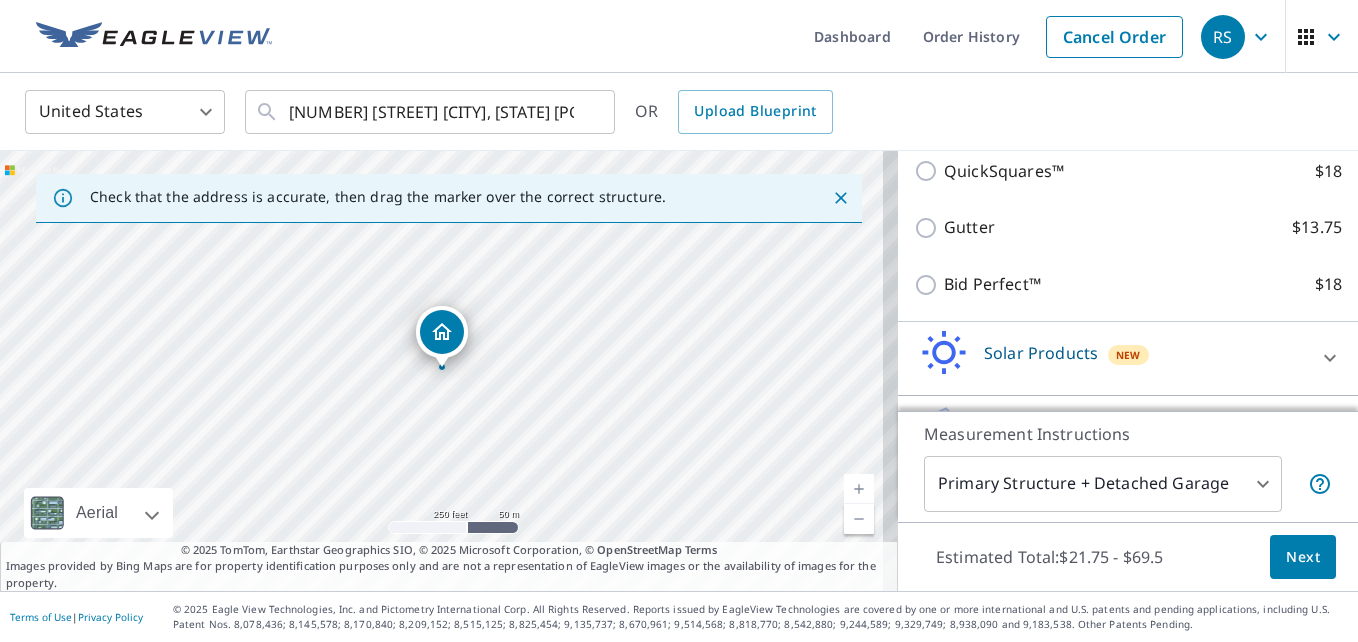 click on "Next" at bounding box center [1303, 557] 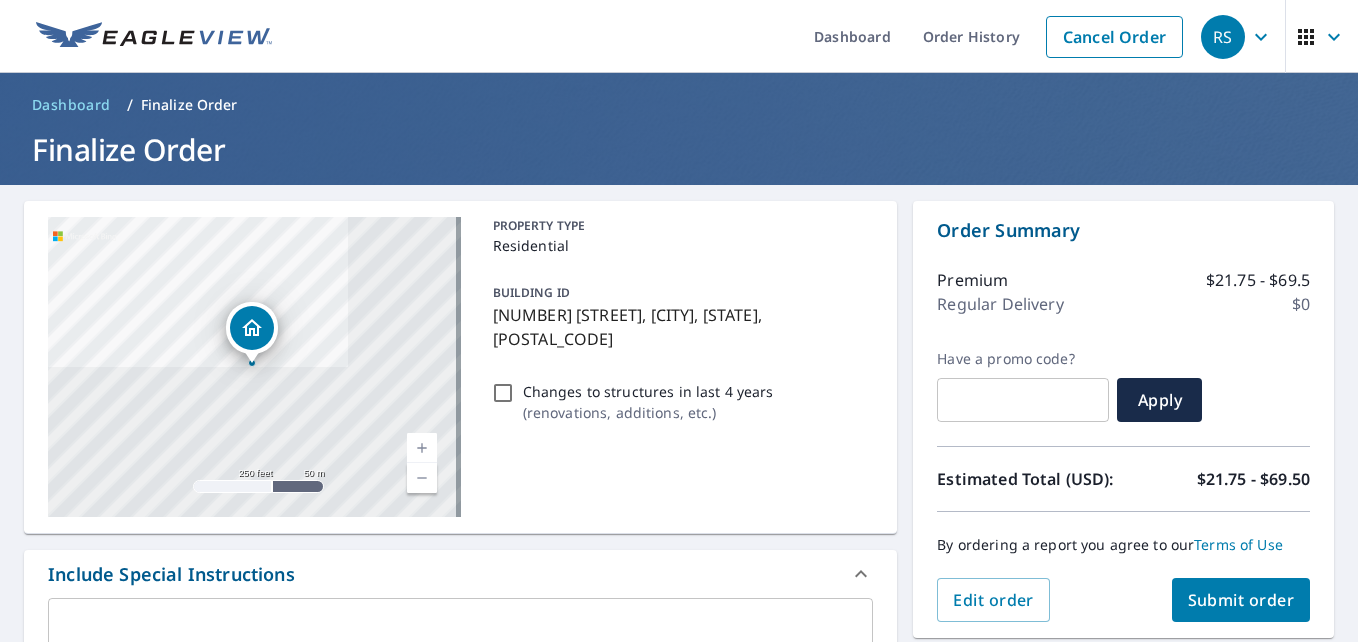 scroll, scrollTop: 100, scrollLeft: 0, axis: vertical 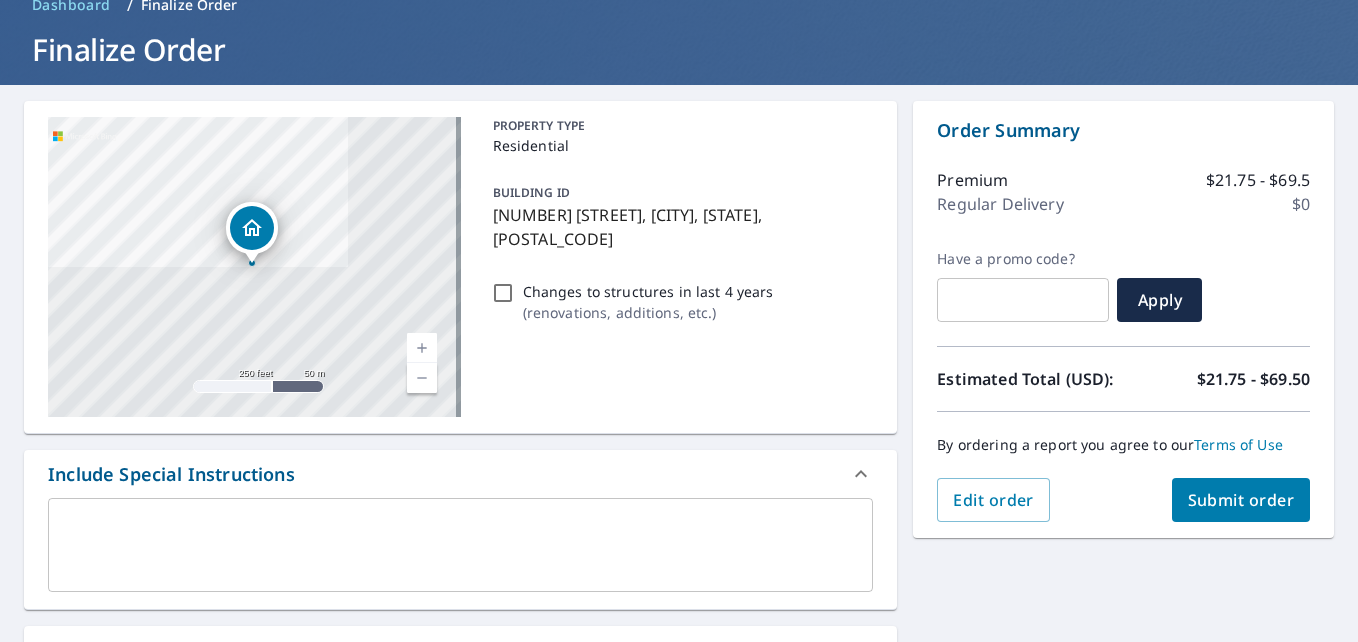click on "Submit order" at bounding box center (1241, 500) 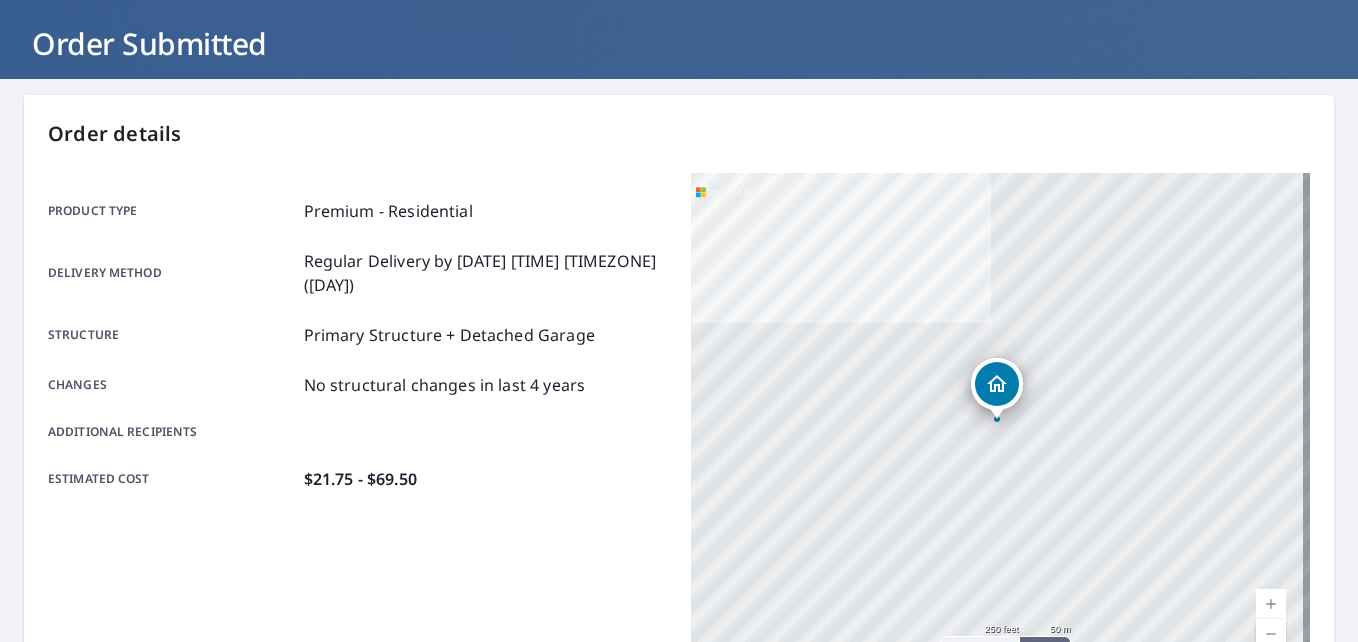 scroll, scrollTop: 0, scrollLeft: 0, axis: both 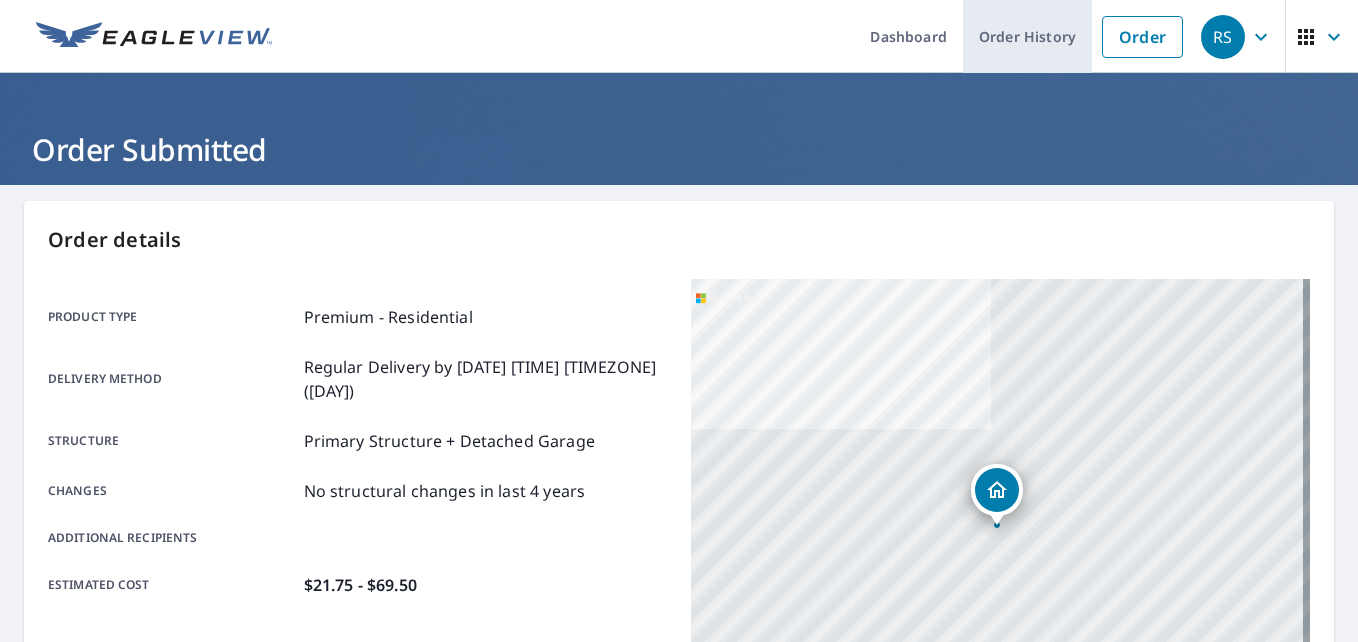 click on "Order History" at bounding box center (1027, 36) 